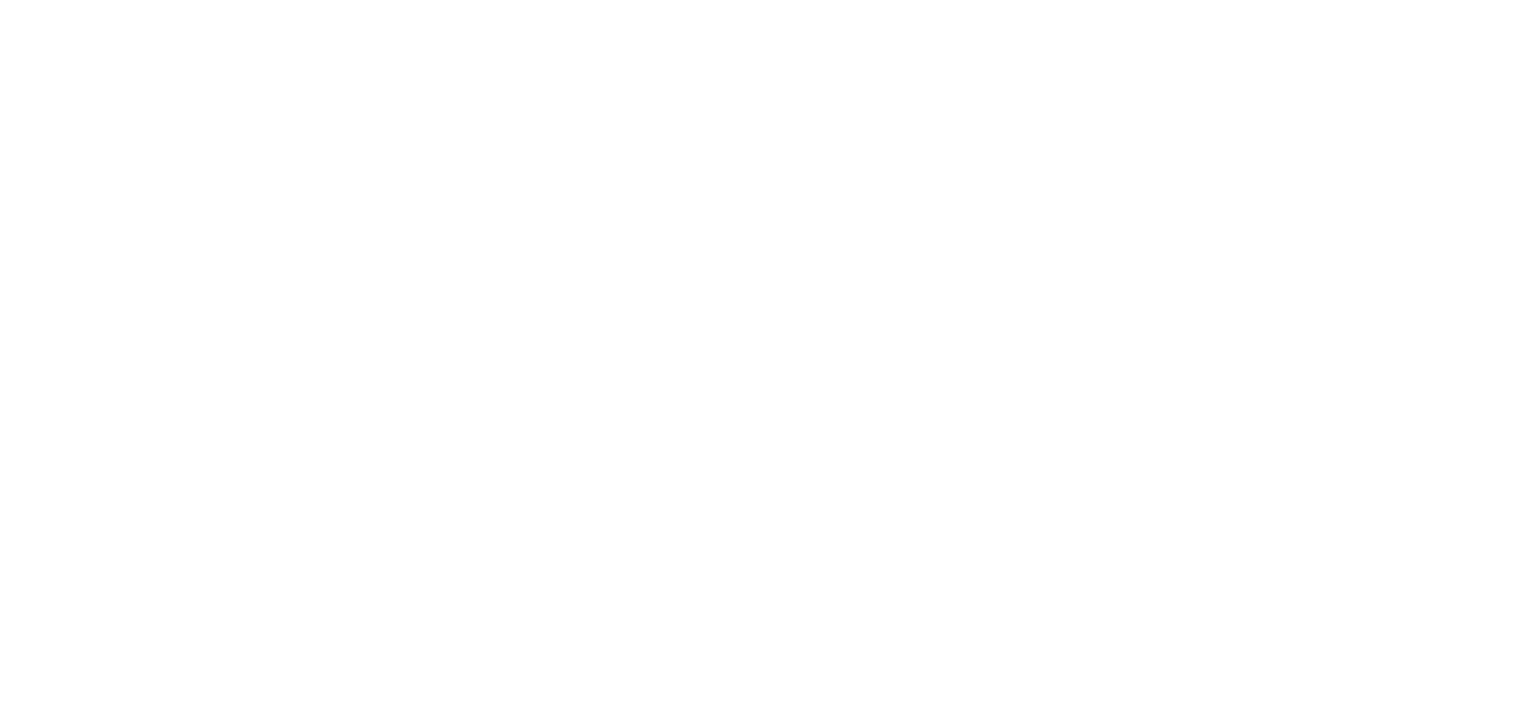 scroll, scrollTop: 0, scrollLeft: 0, axis: both 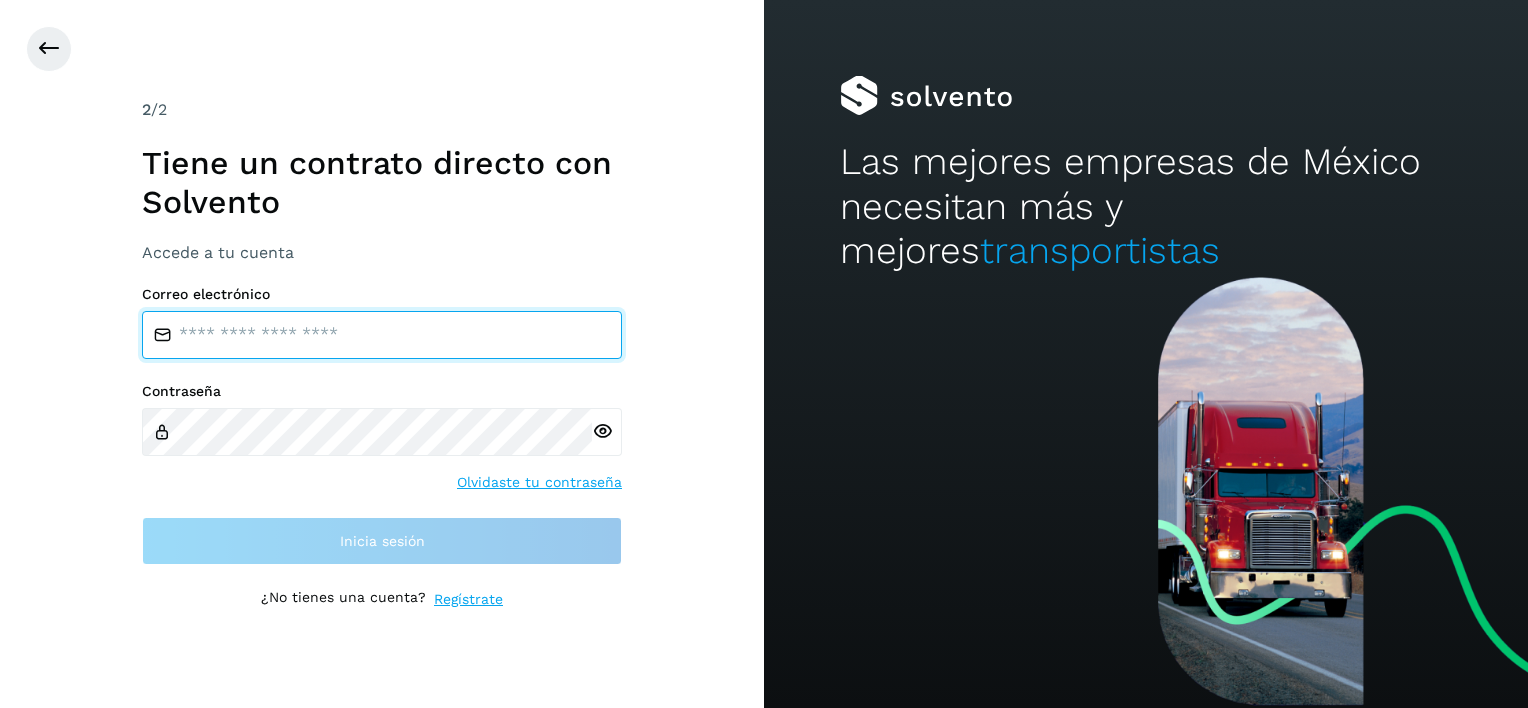paste on "**********" 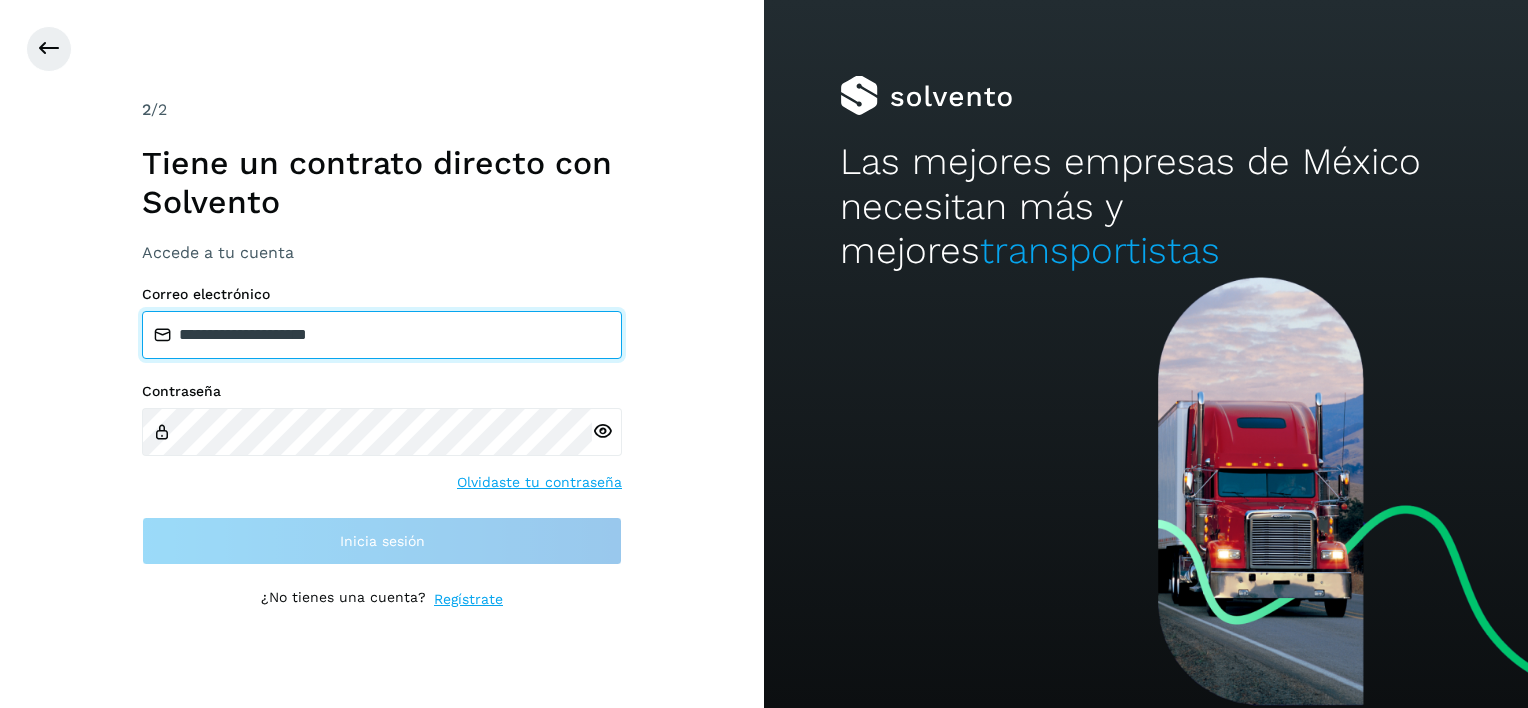 type on "**********" 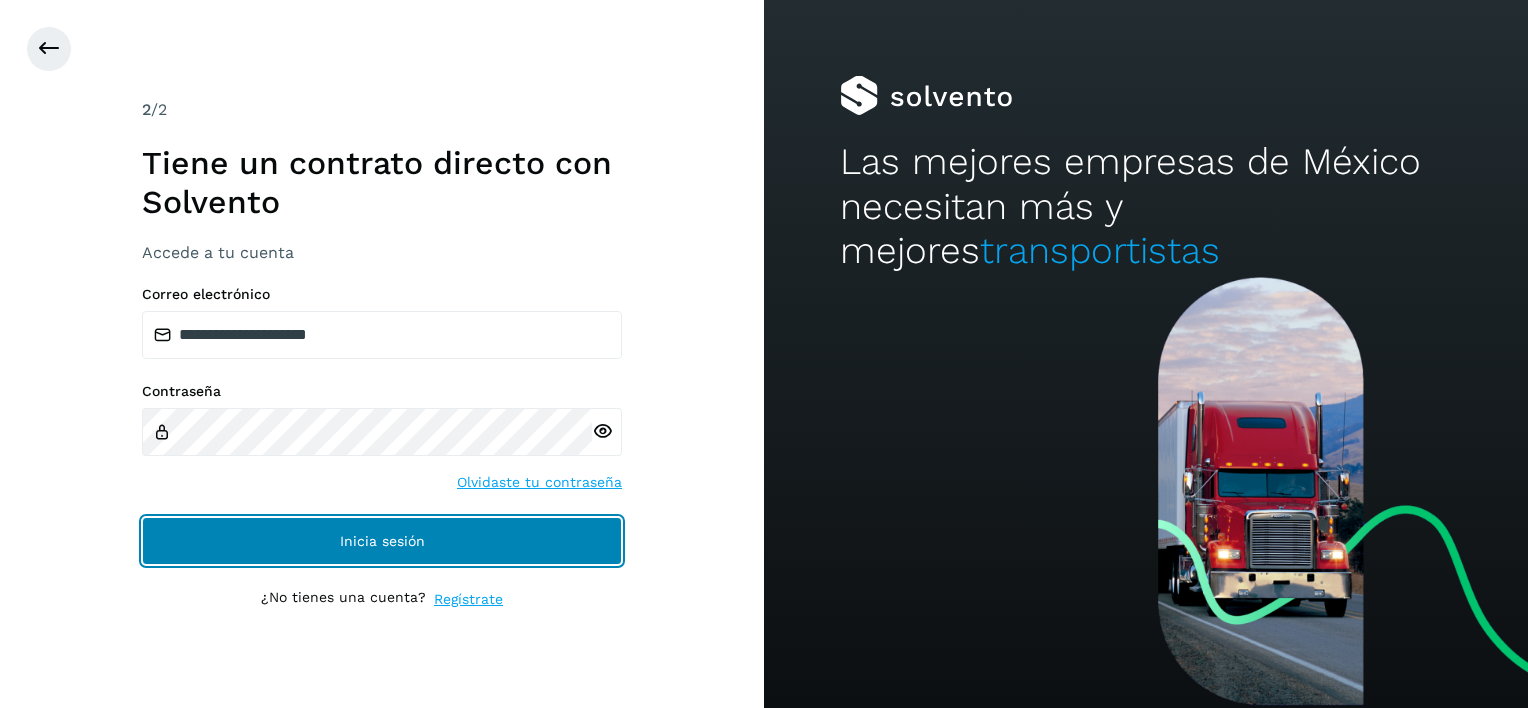 click on "Inicia sesión" at bounding box center [382, 541] 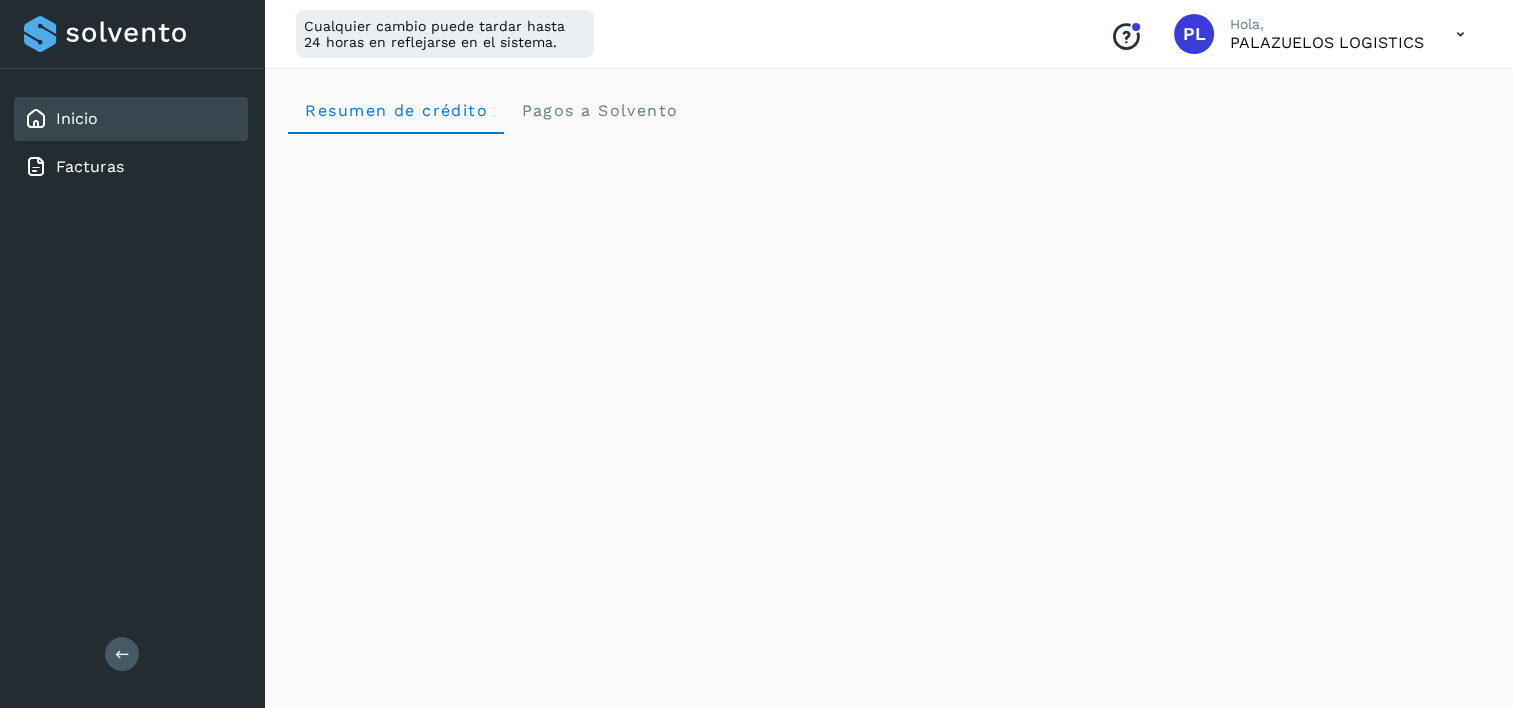 click on "Conoce nuestros beneficios" at bounding box center [1126, 37] 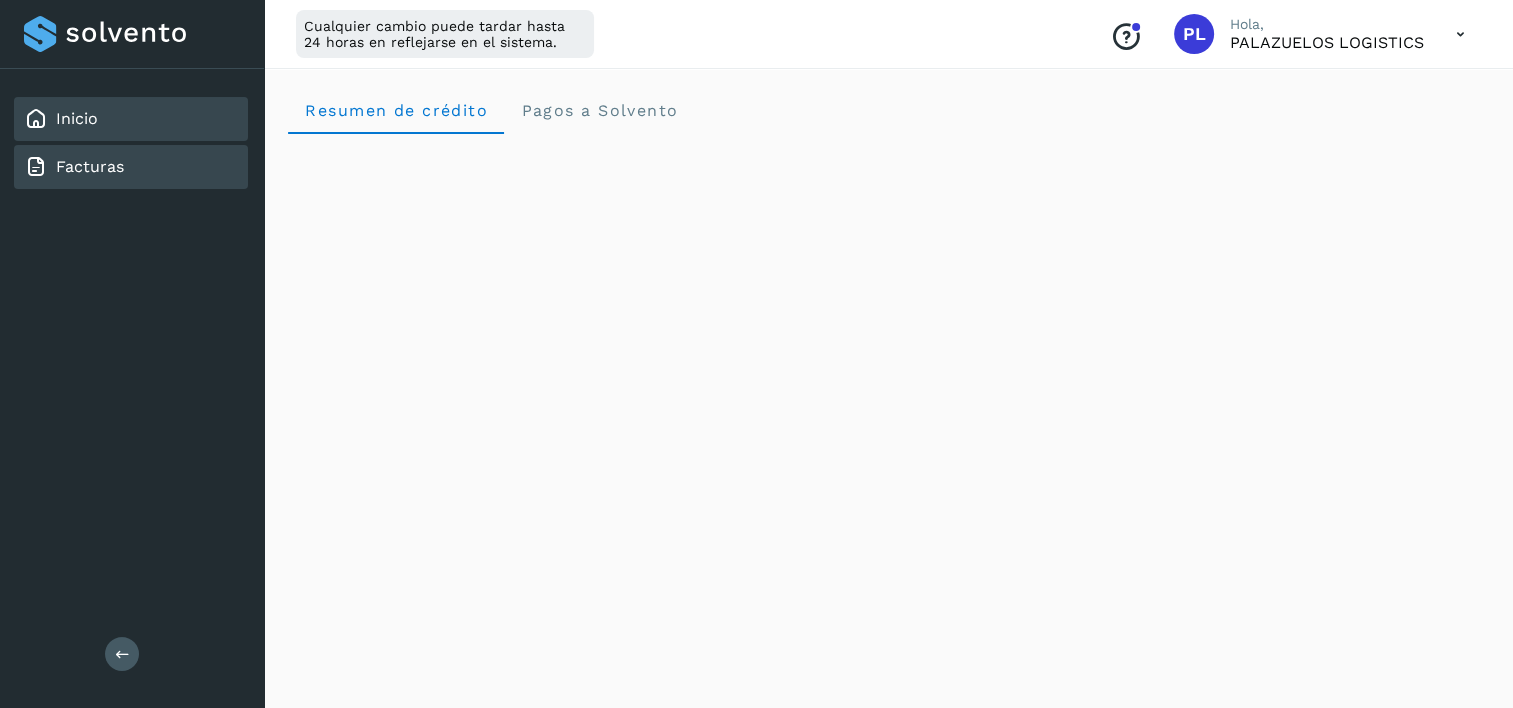 click on "Facturas" at bounding box center (90, 166) 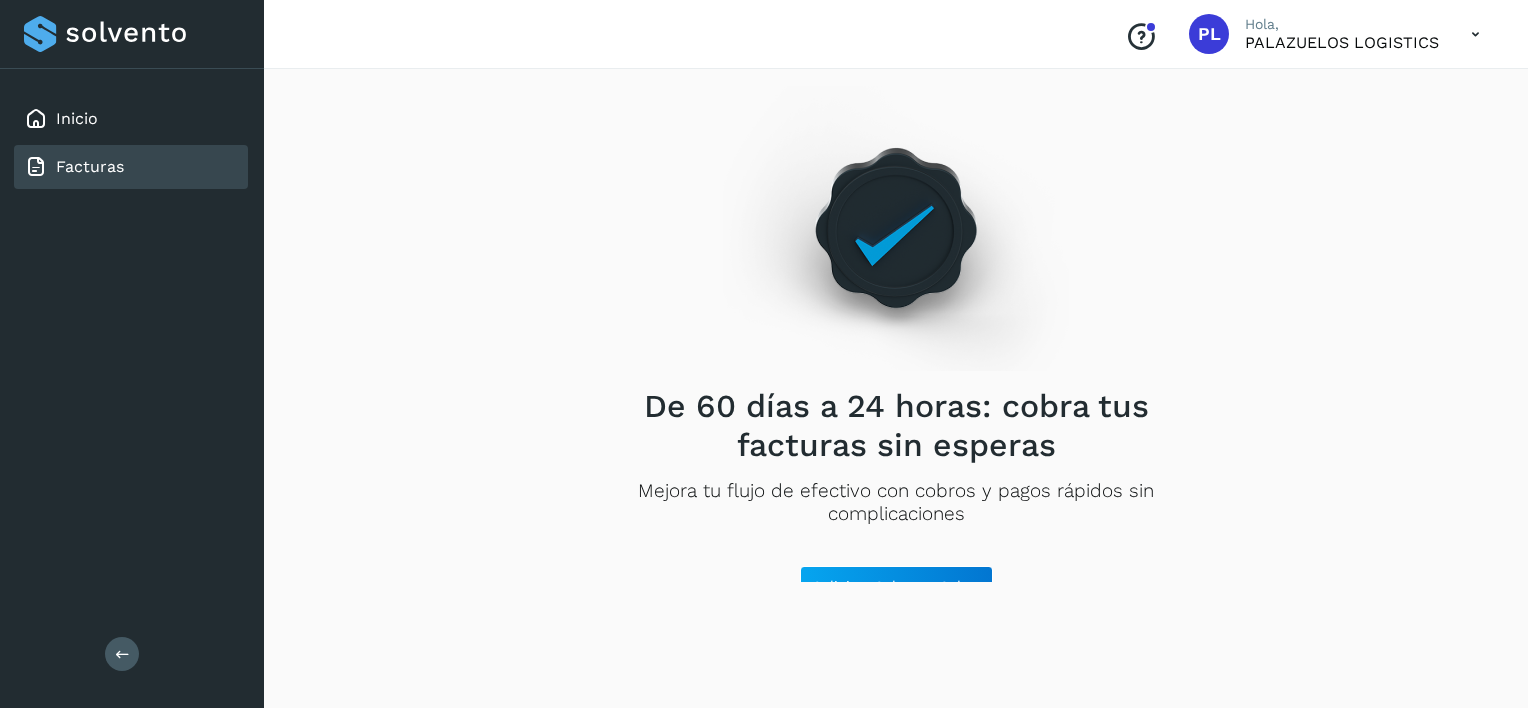 scroll, scrollTop: 23, scrollLeft: 0, axis: vertical 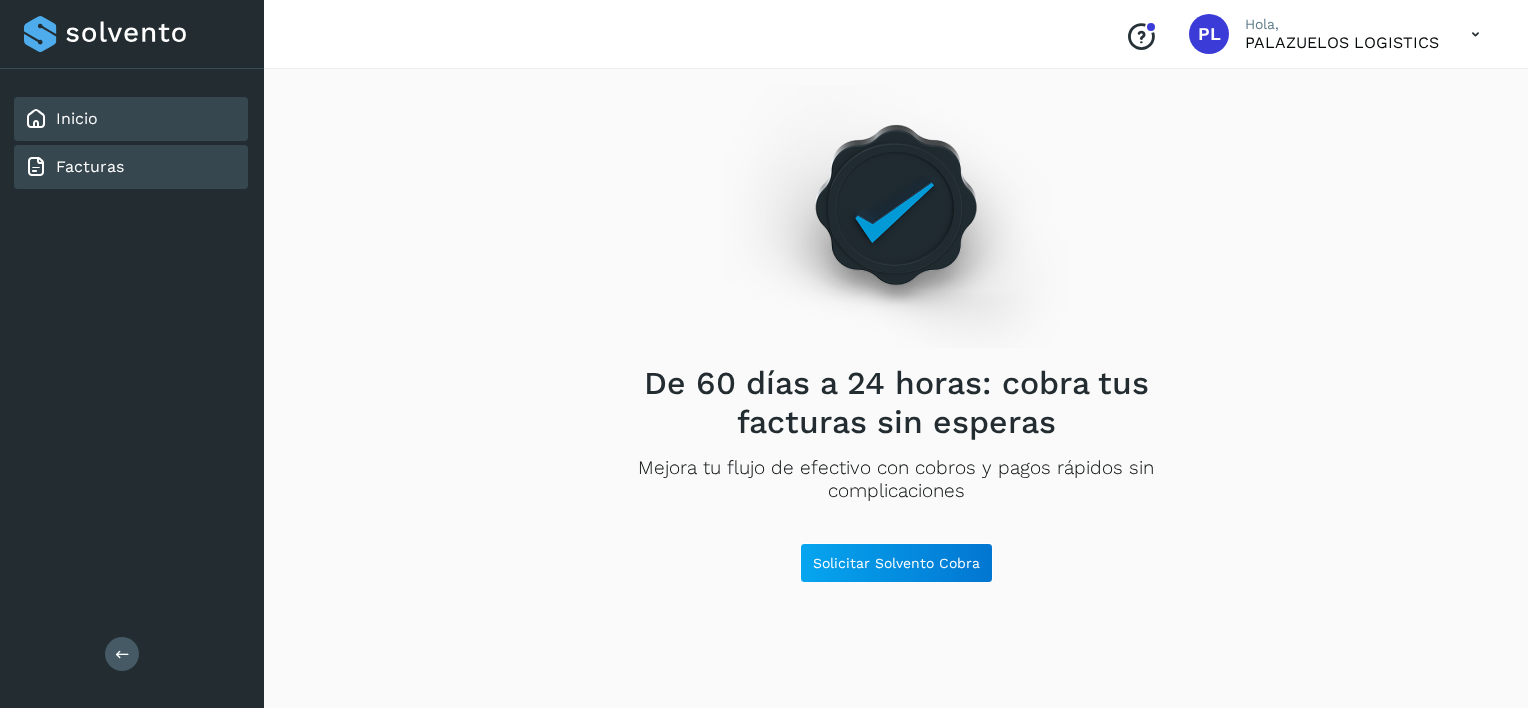 click on "Inicio" at bounding box center [77, 118] 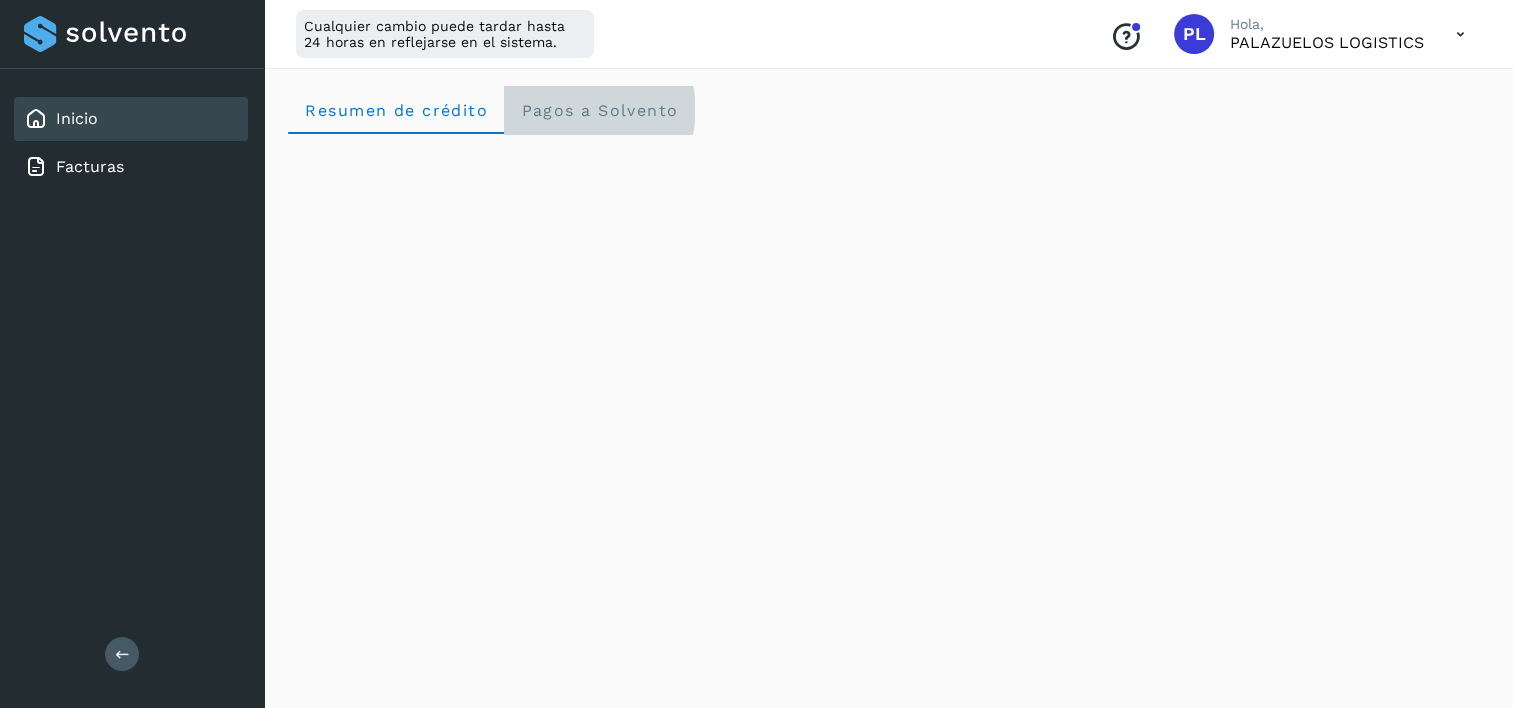 click on "Pagos a Solvento" 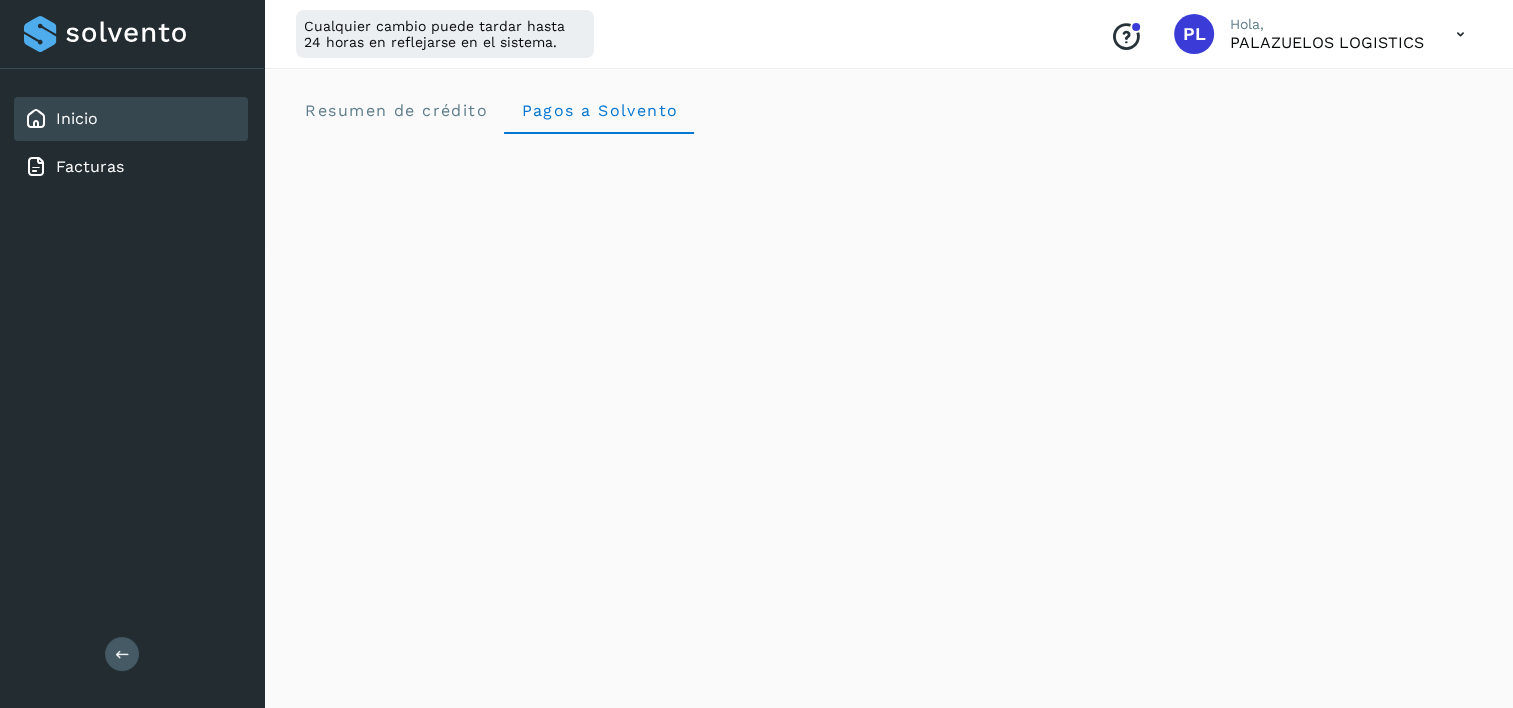 click at bounding box center [1460, 34] 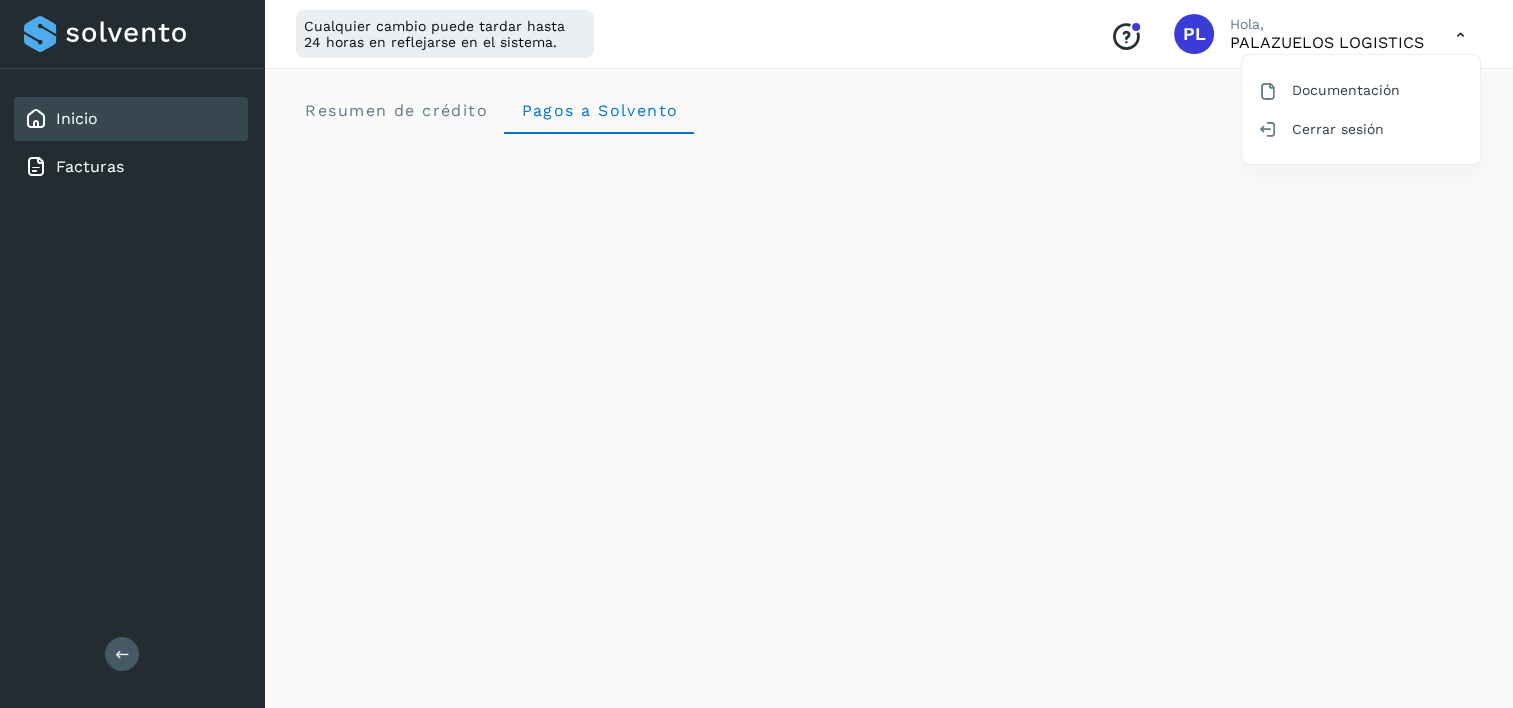 click at bounding box center [756, 354] 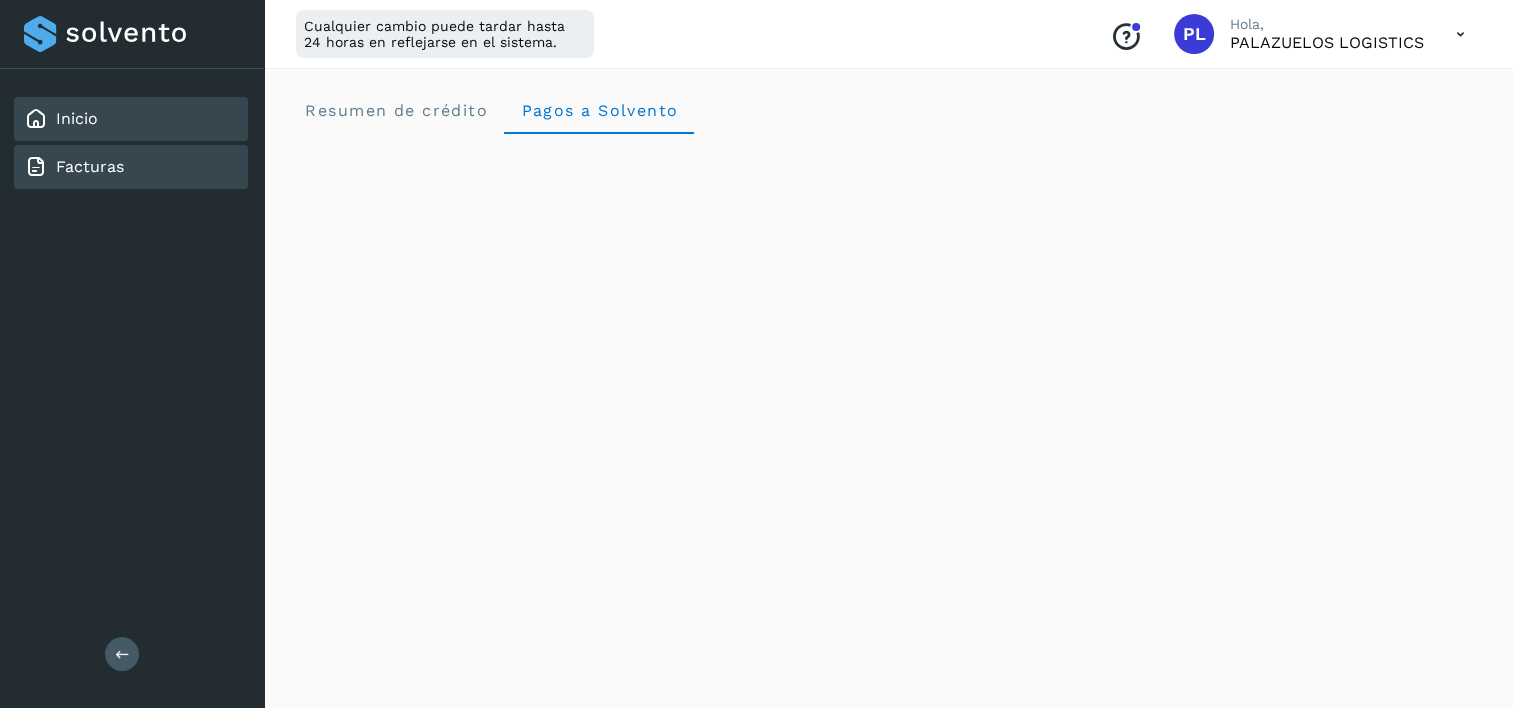 click on "Facturas" at bounding box center (74, 167) 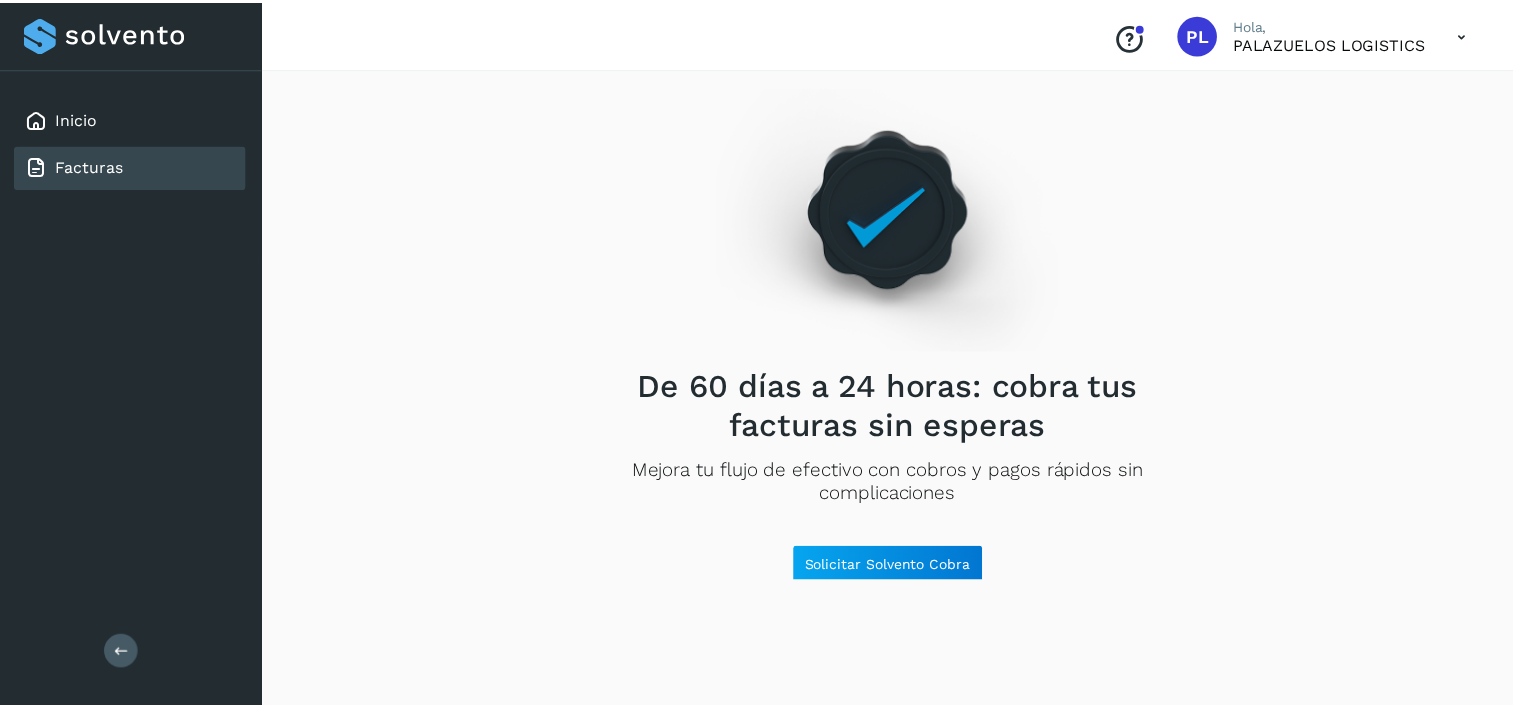 scroll, scrollTop: 23, scrollLeft: 0, axis: vertical 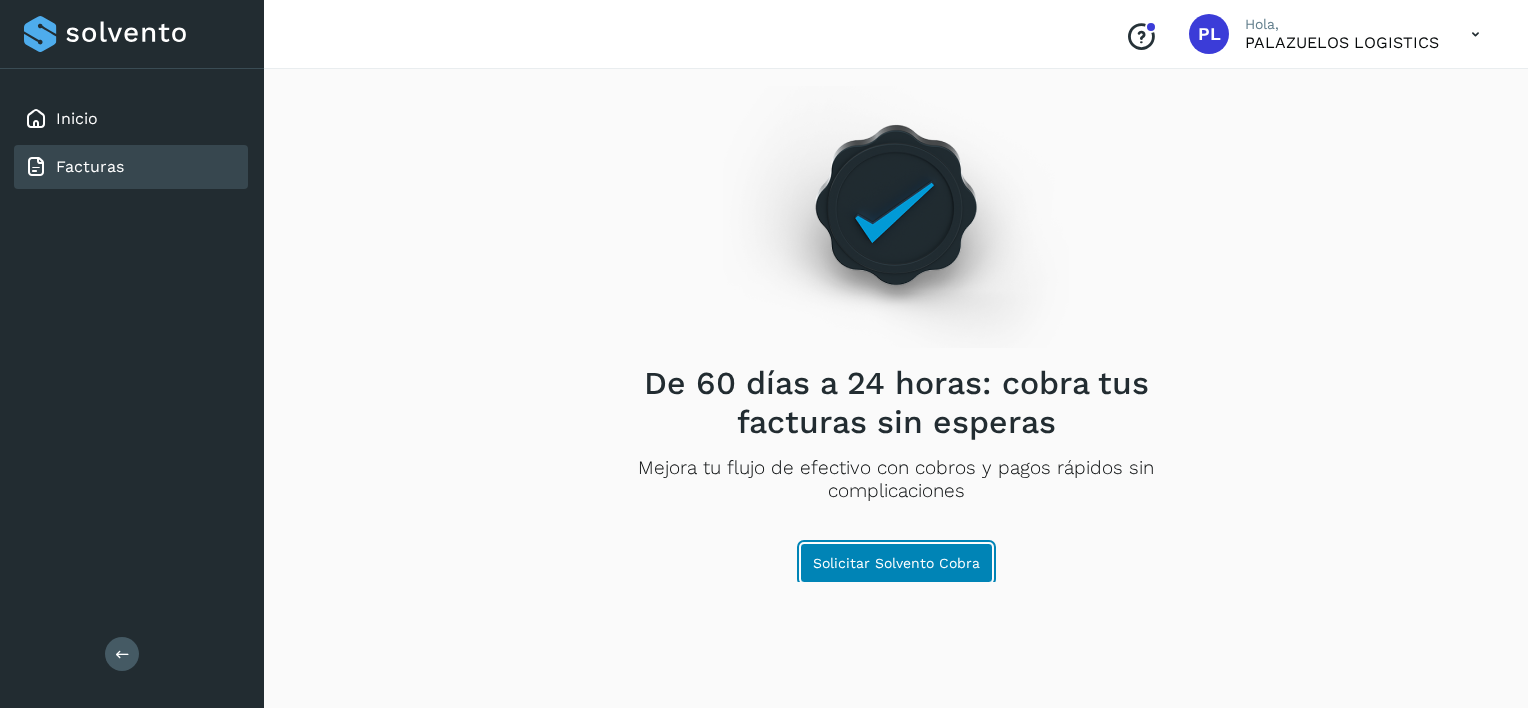 click on "Solicitar Solvento Cobra" 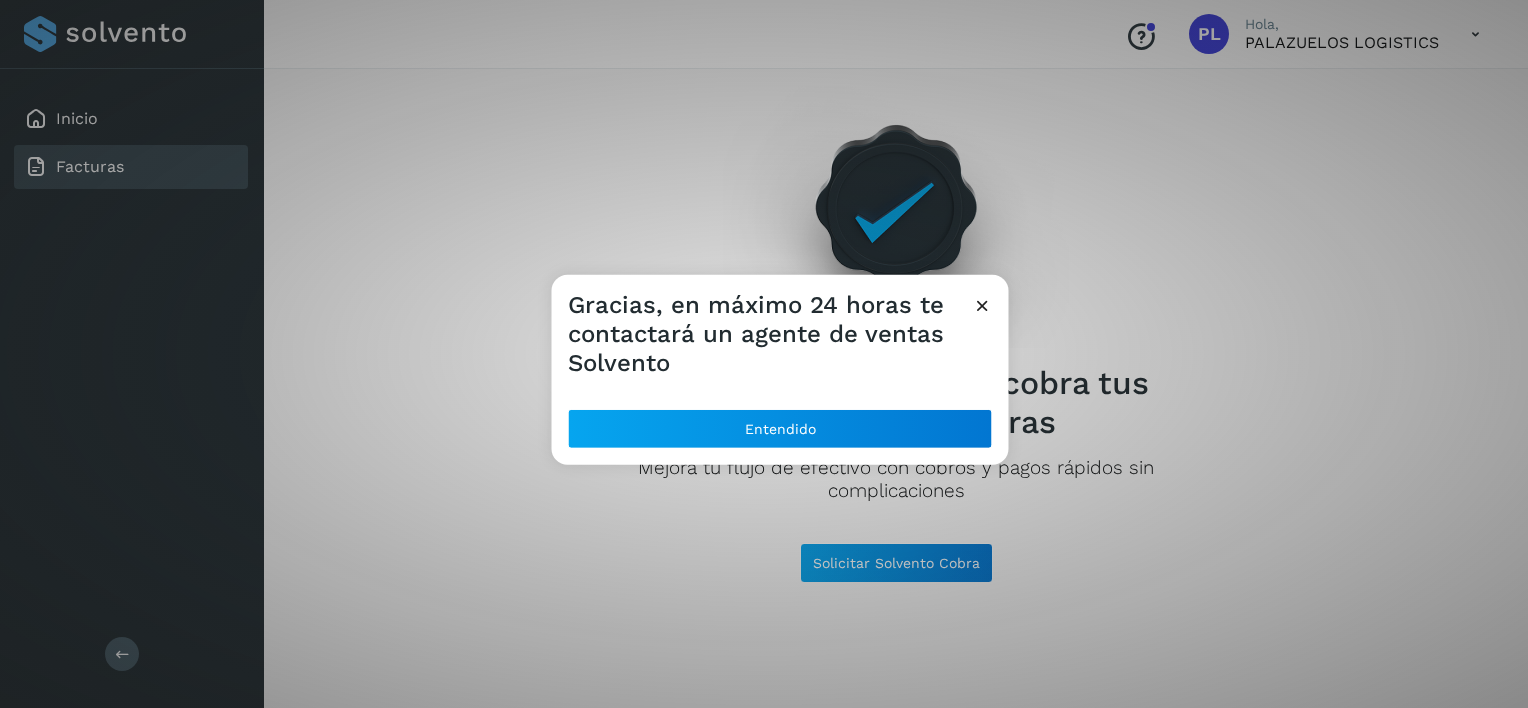 click at bounding box center (982, 305) 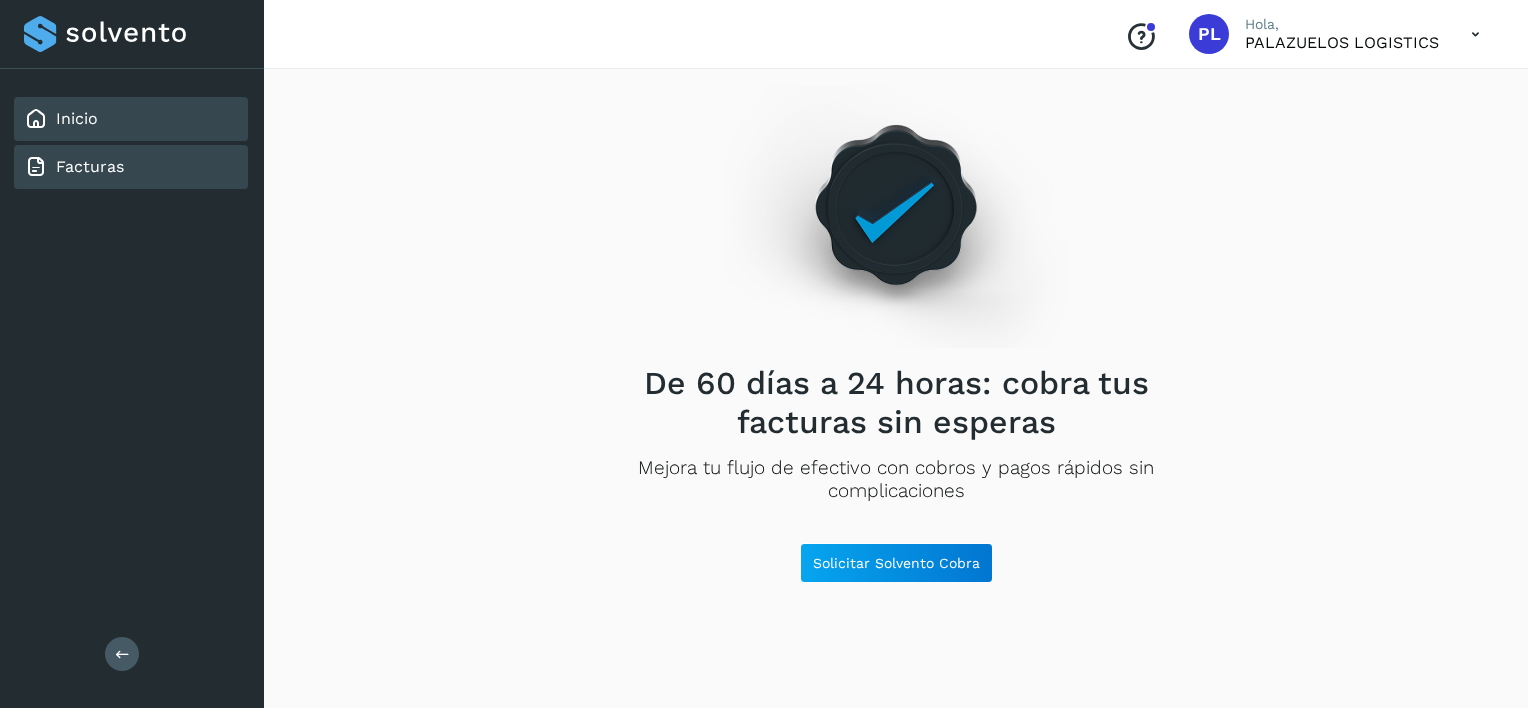 click on "Inicio" at bounding box center [61, 119] 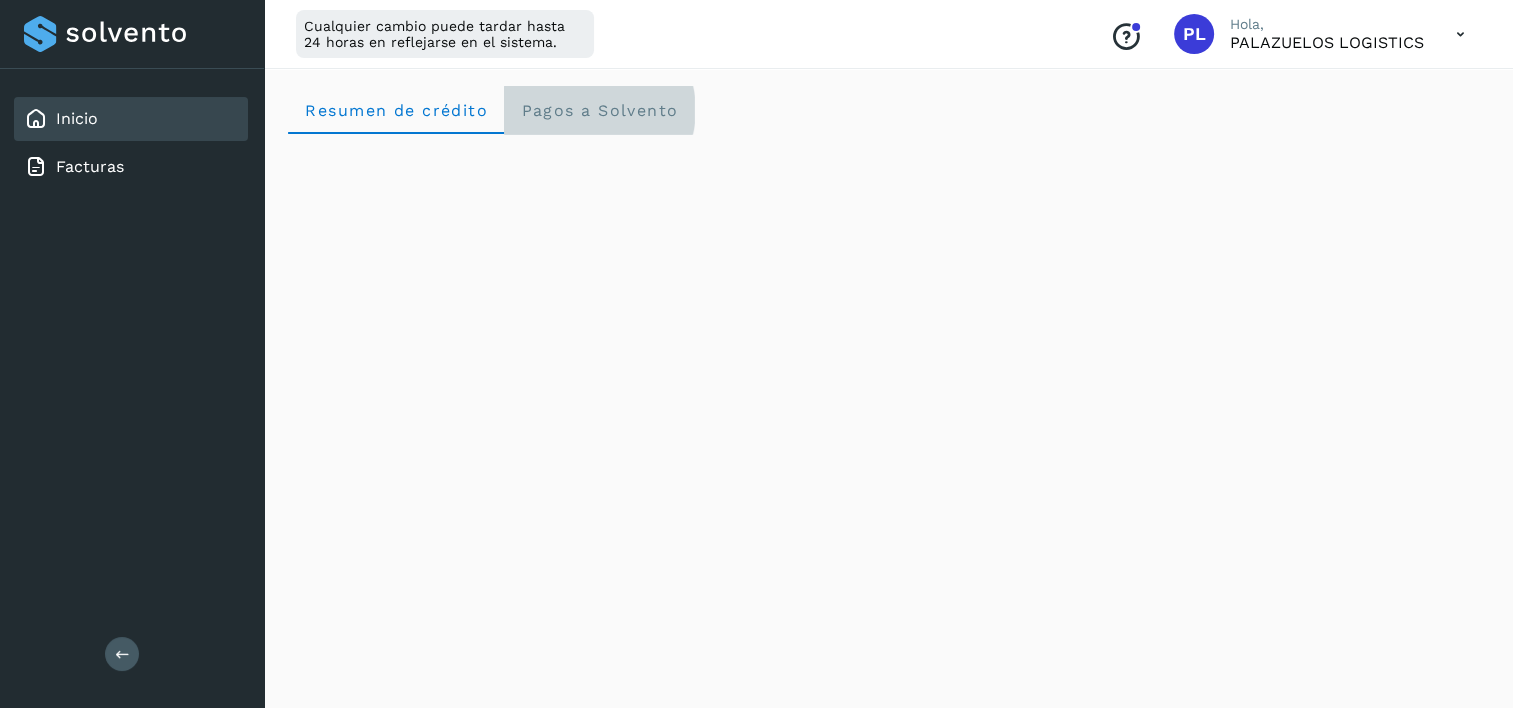 click on "Pagos a Solvento" 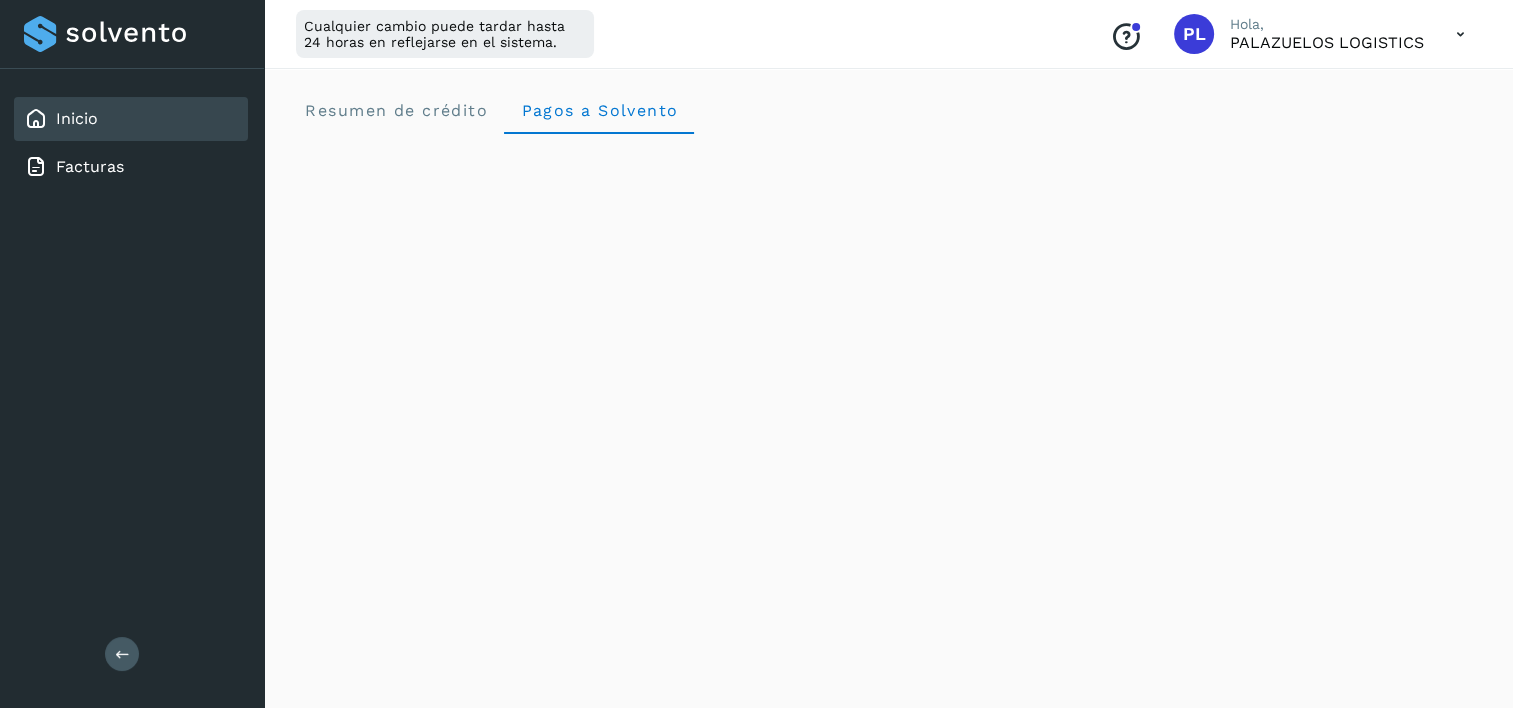 click on "Conoce nuestros beneficios" at bounding box center (1126, 37) 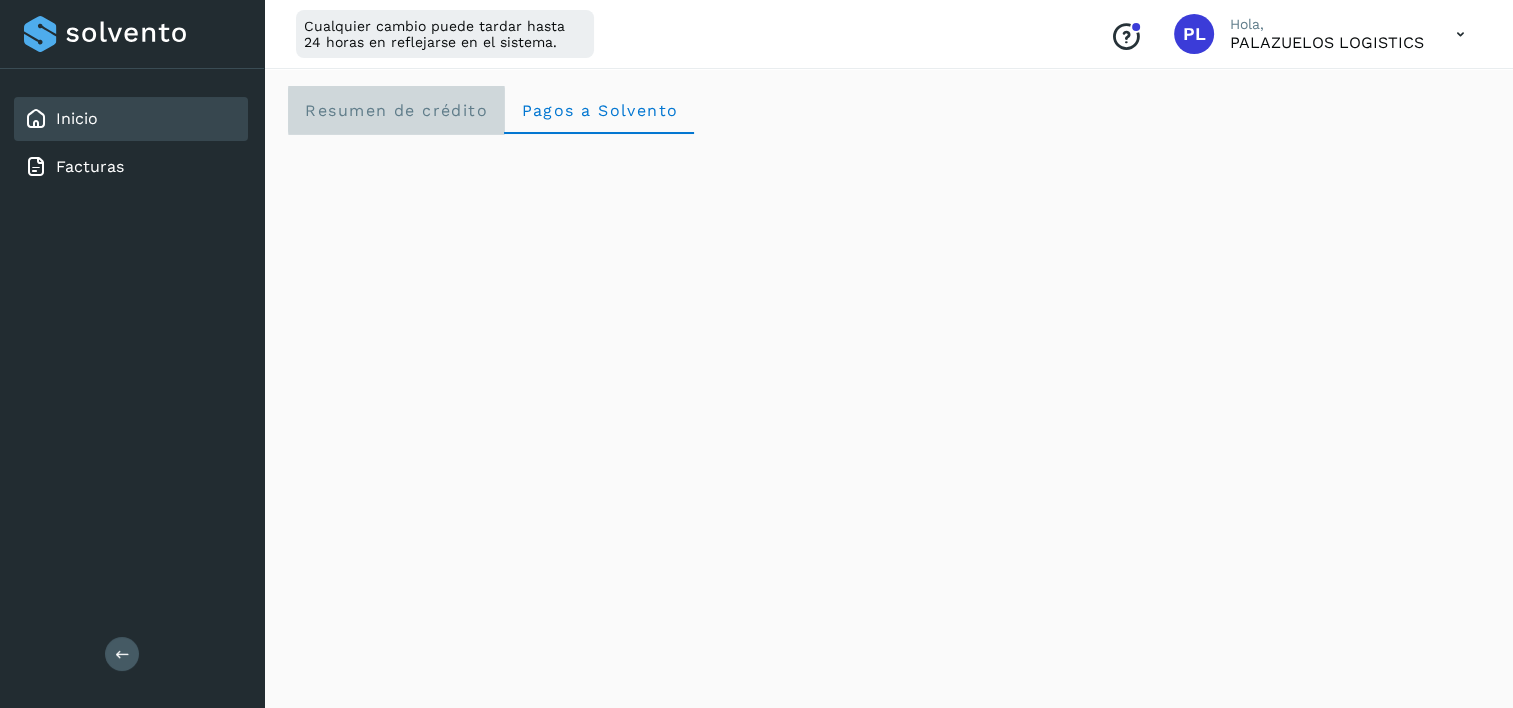 click on "Resumen de crédito" 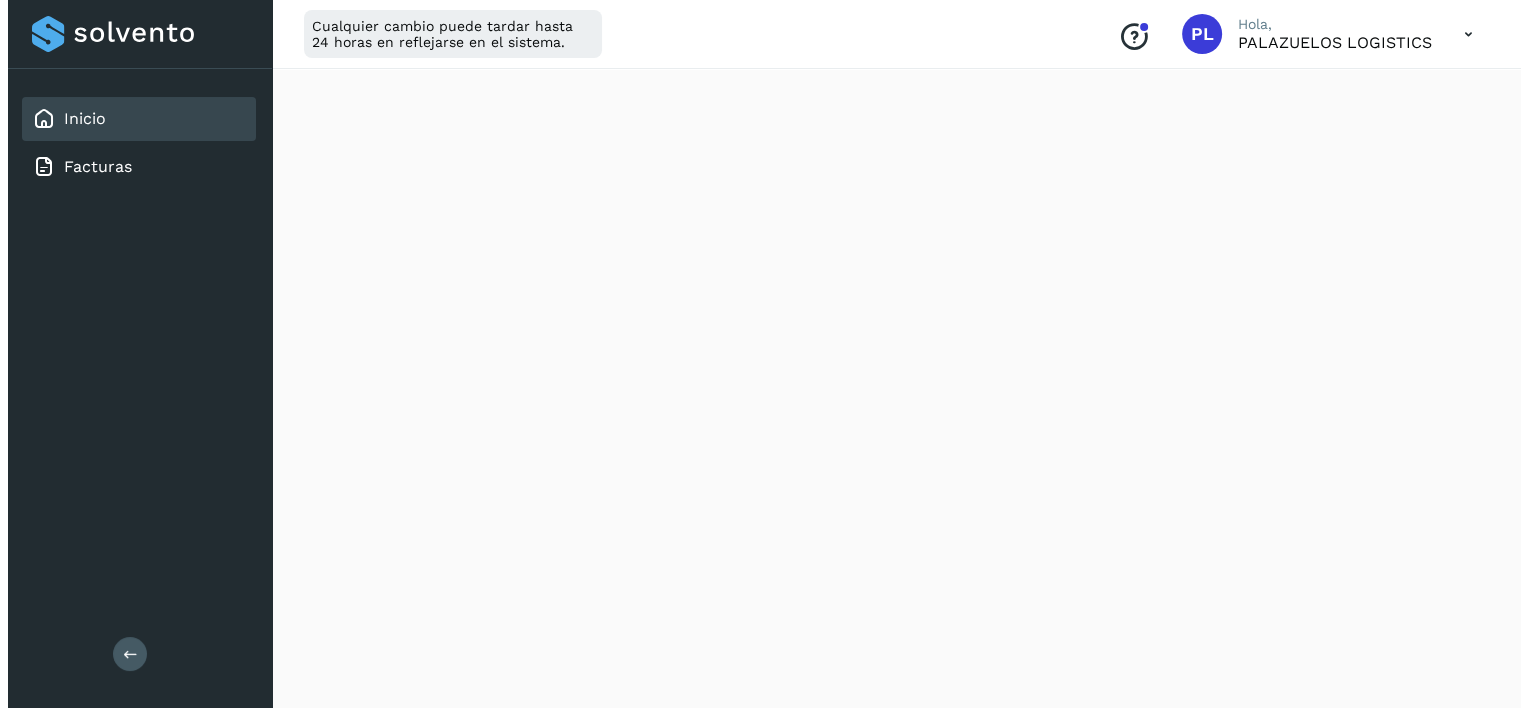 scroll, scrollTop: 0, scrollLeft: 0, axis: both 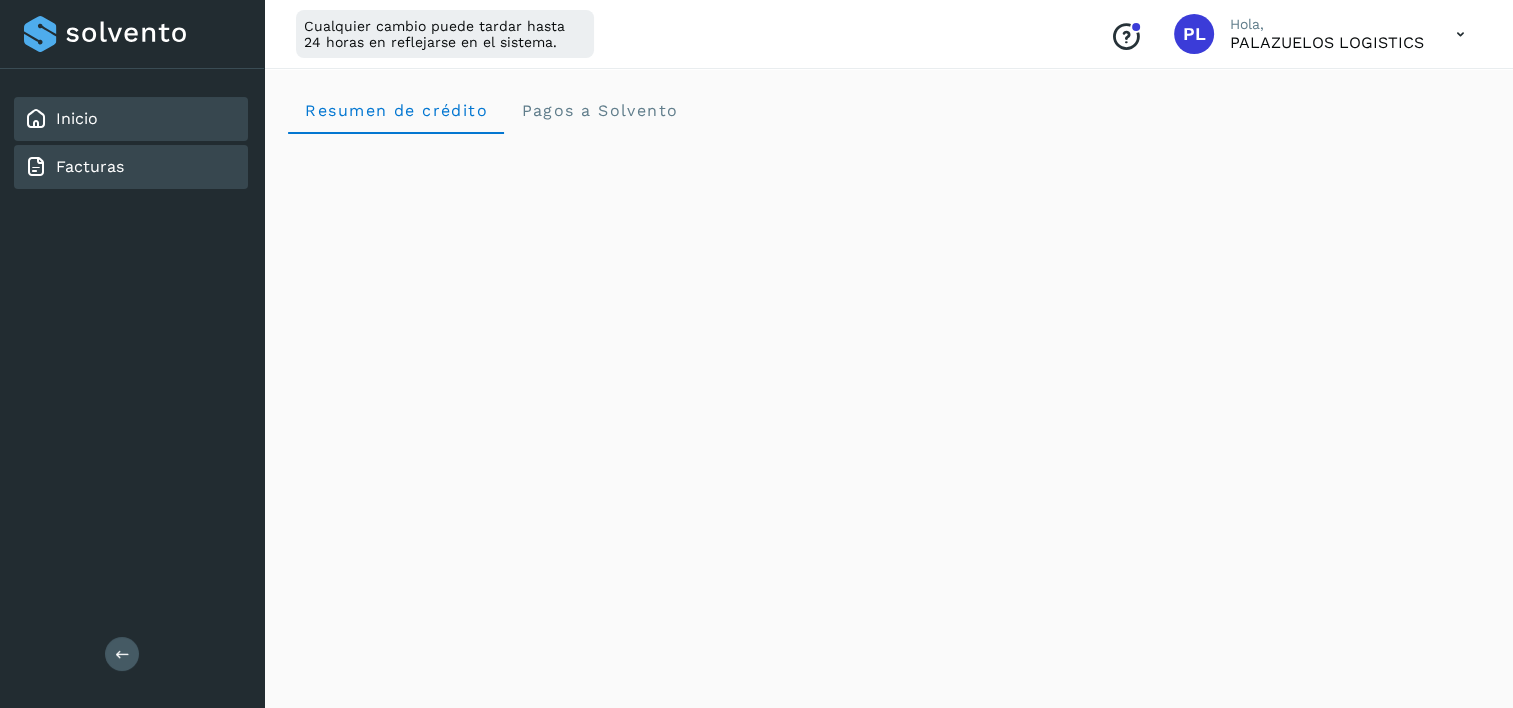 click on "Facturas" at bounding box center [90, 166] 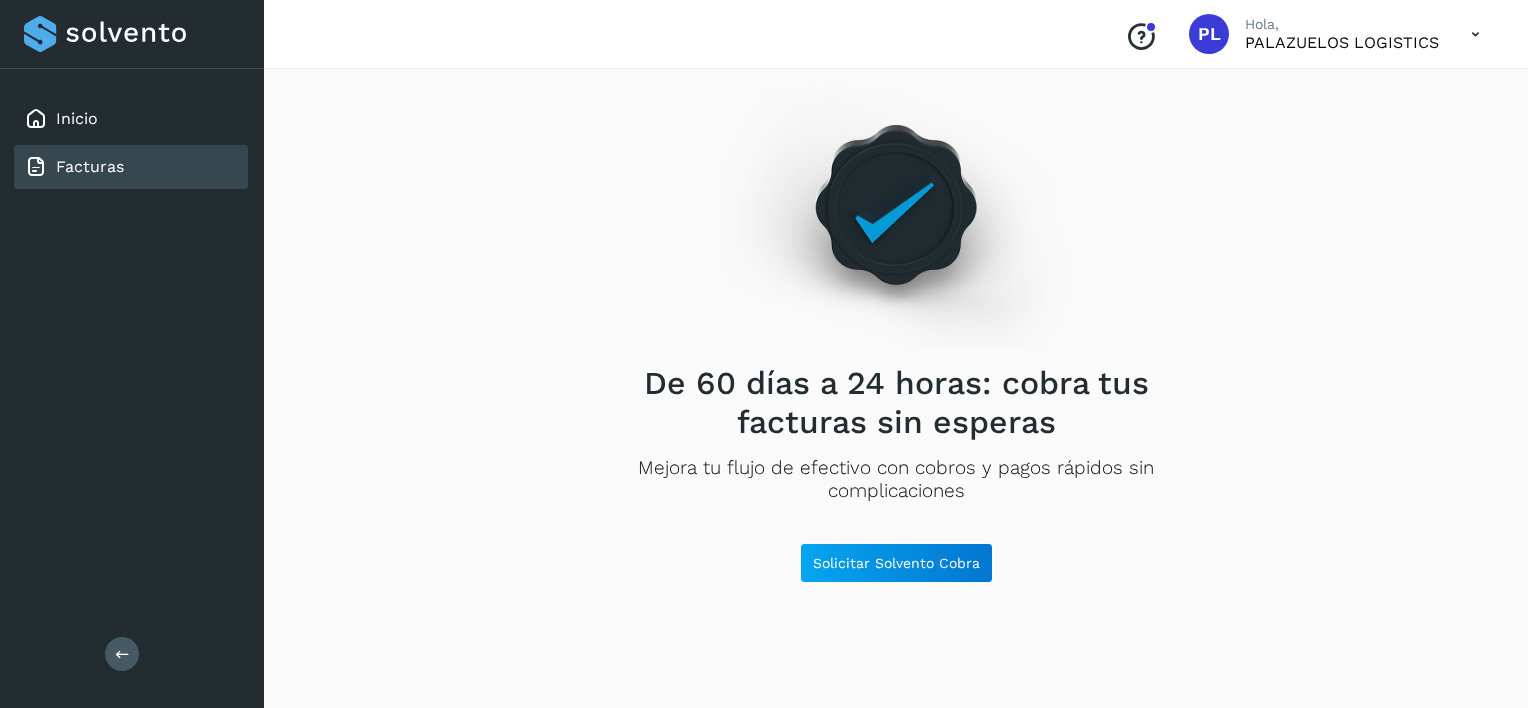 scroll, scrollTop: 0, scrollLeft: 0, axis: both 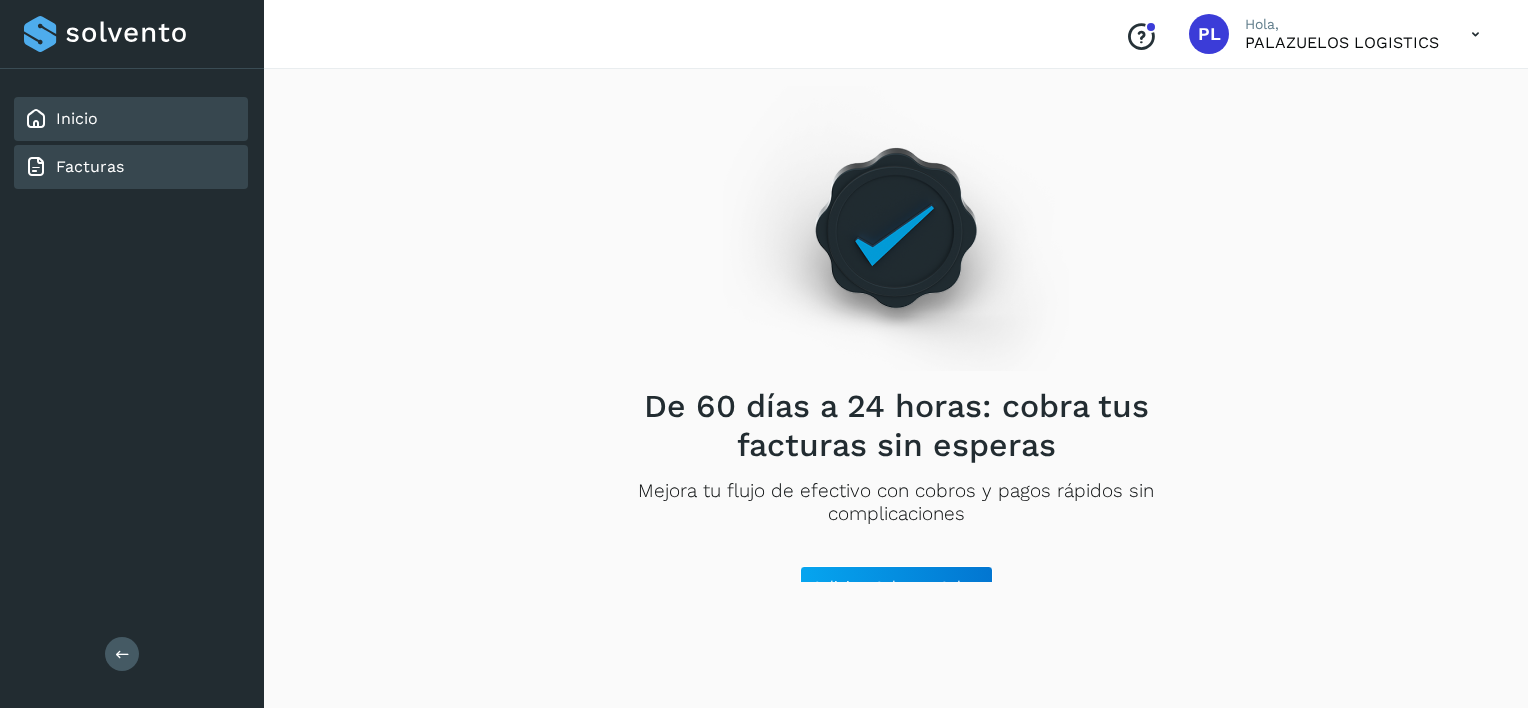 click on "Inicio" at bounding box center [77, 118] 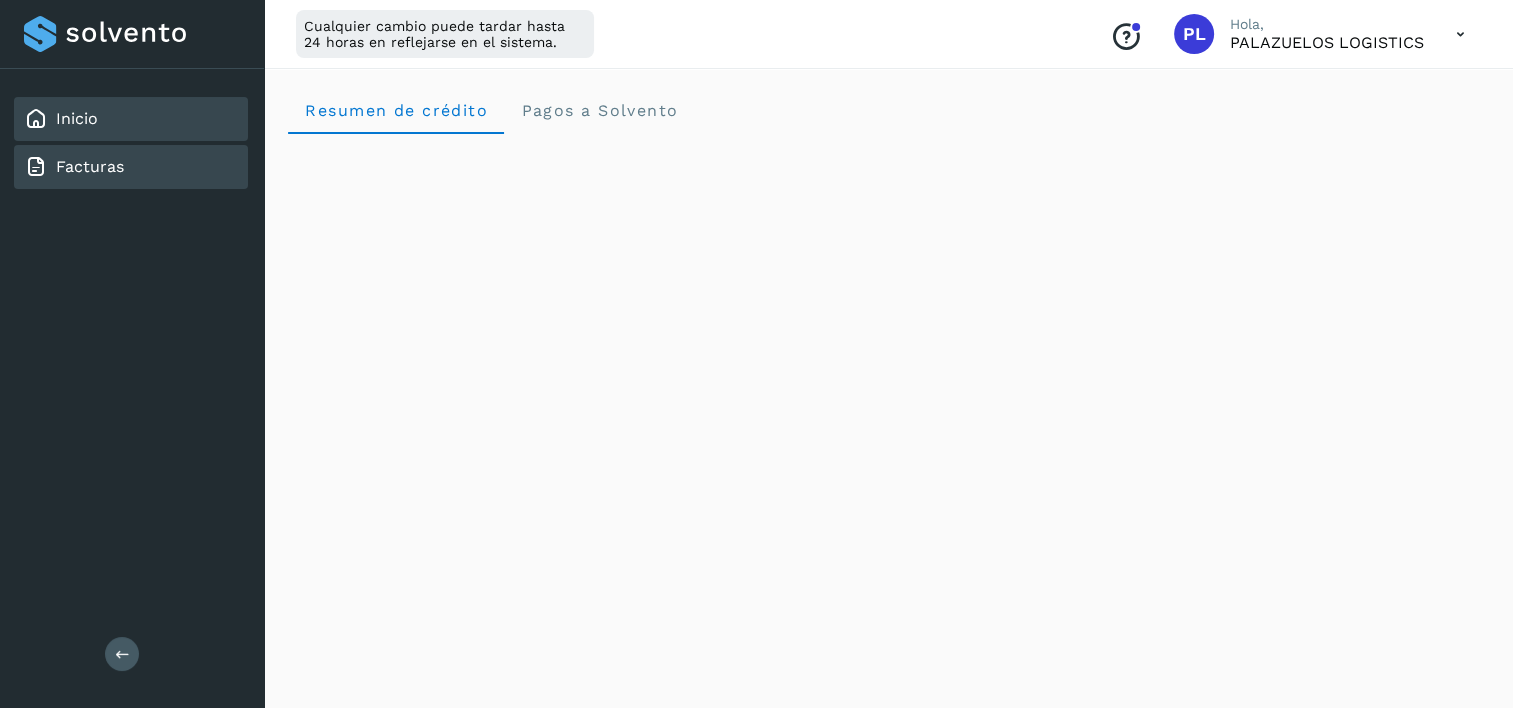 click on "Facturas" at bounding box center (90, 166) 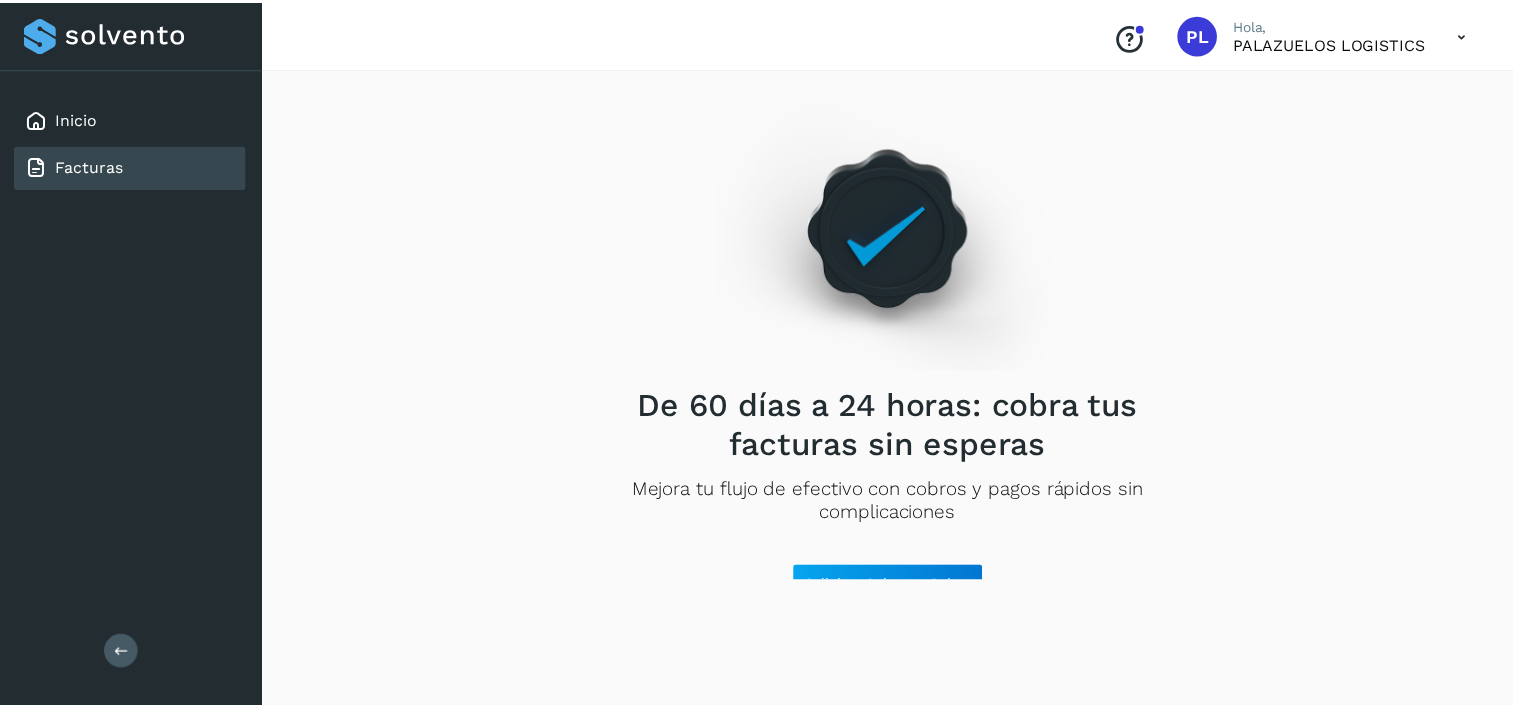 scroll, scrollTop: 23, scrollLeft: 0, axis: vertical 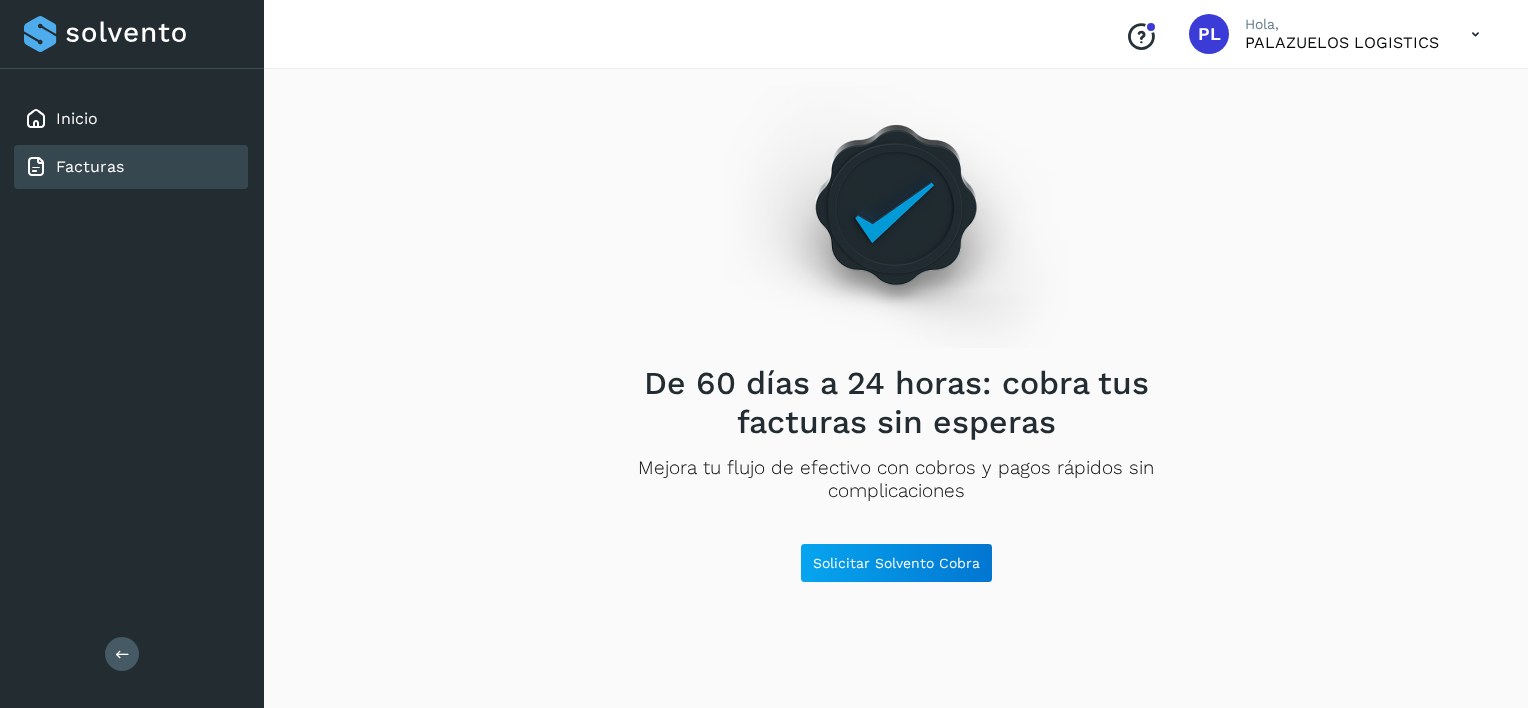 click at bounding box center (122, 654) 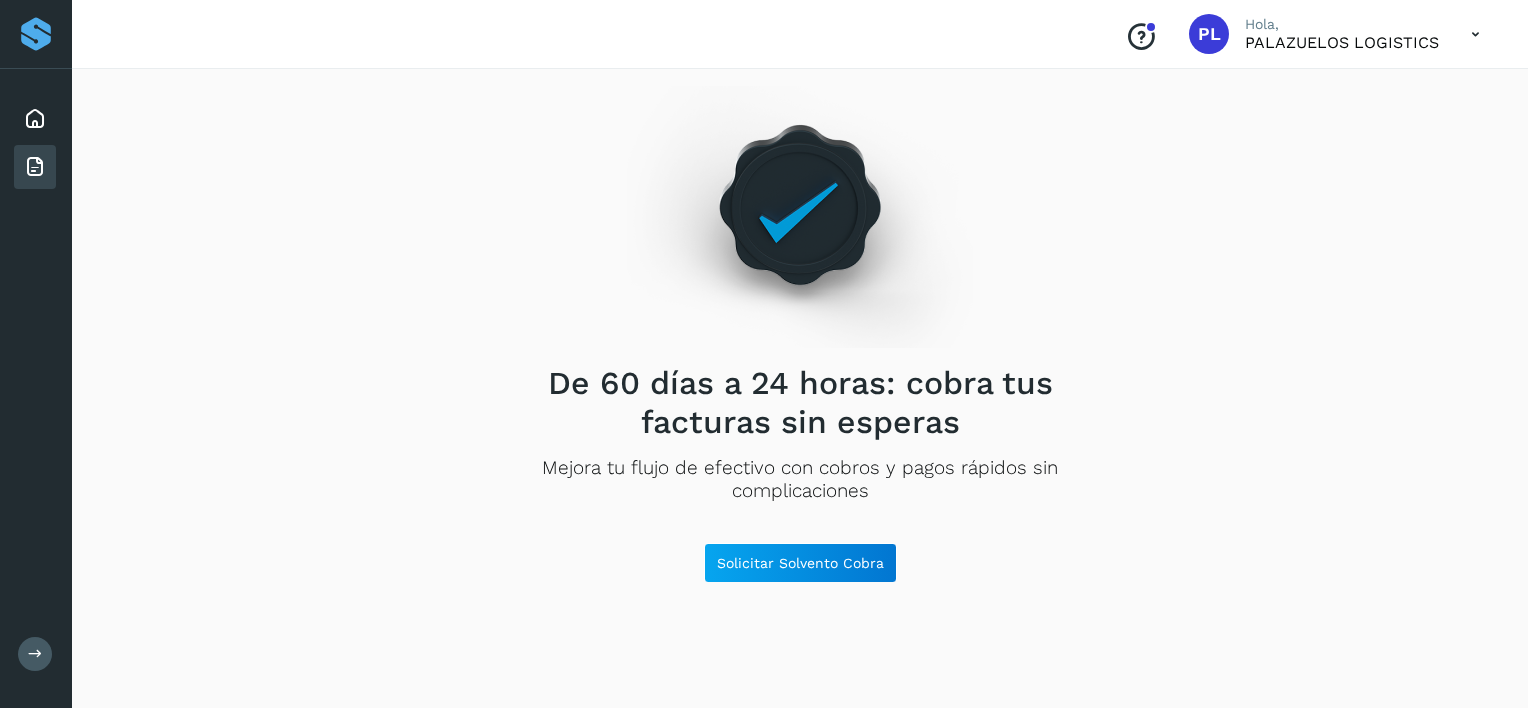 click at bounding box center (35, 654) 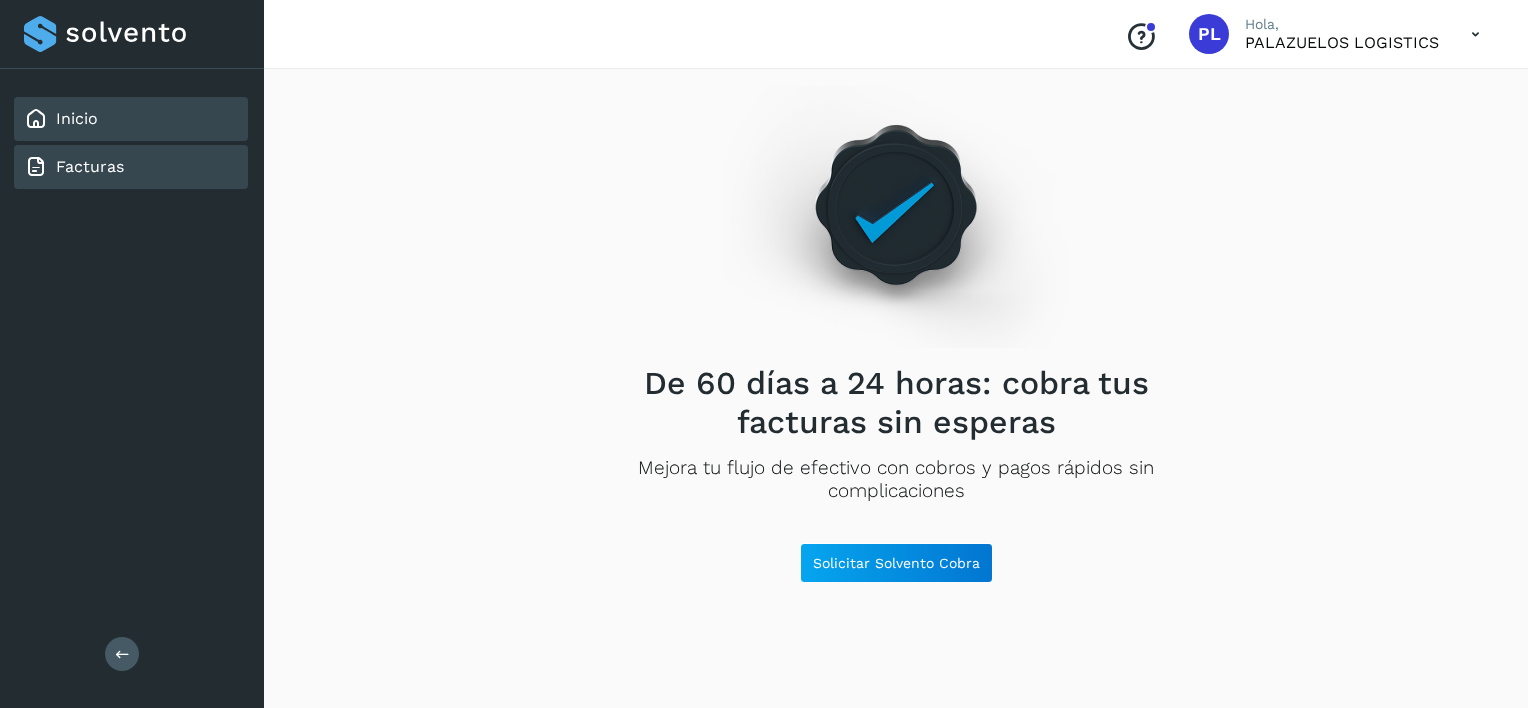 click on "Inicio" 